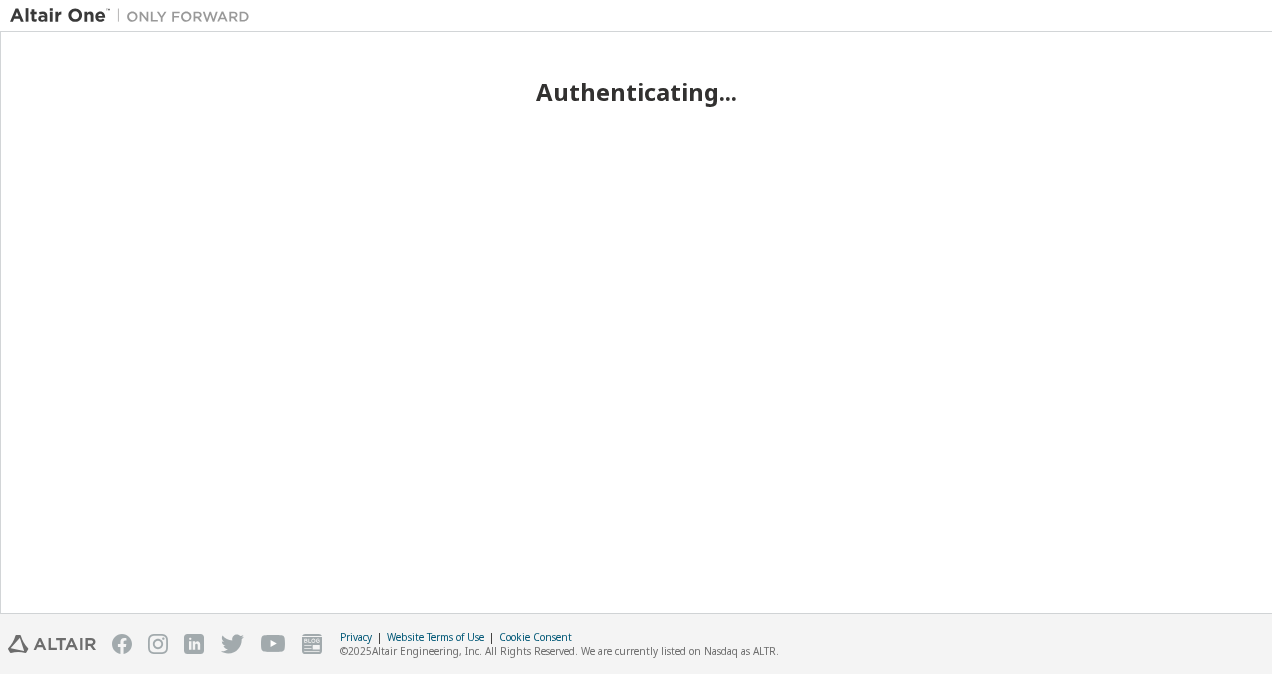 scroll, scrollTop: 0, scrollLeft: 0, axis: both 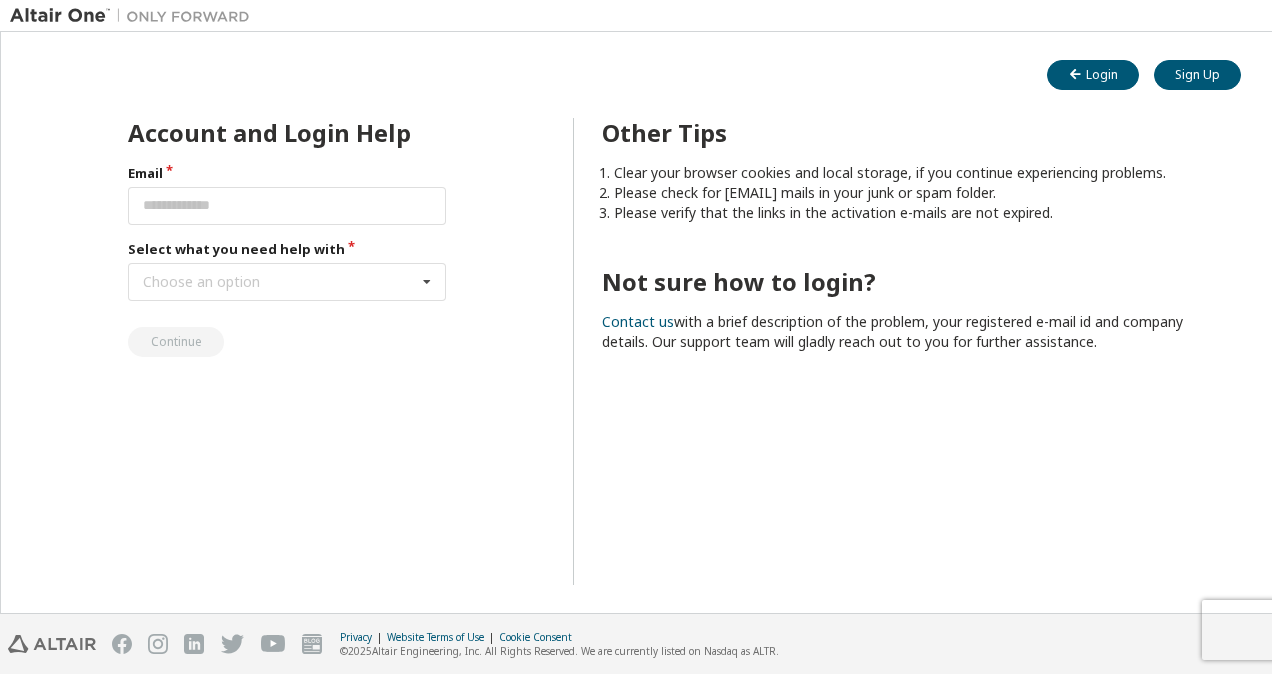 click at bounding box center (287, 206) 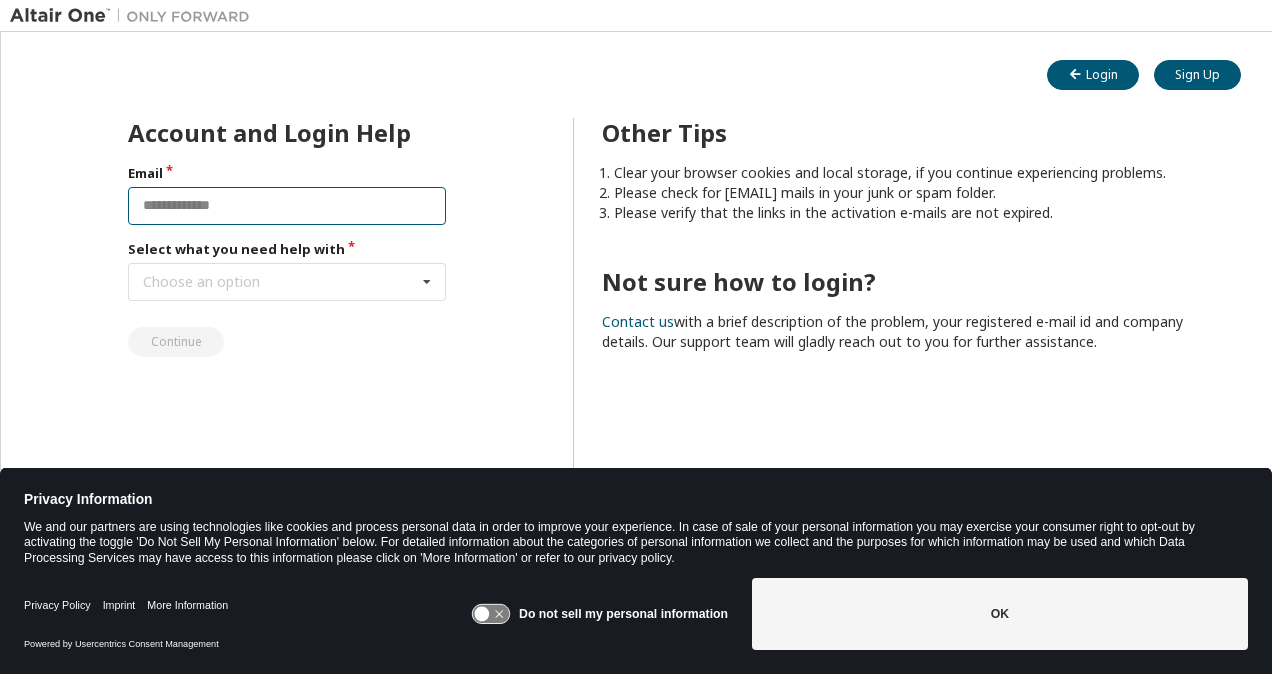 click at bounding box center (287, 206) 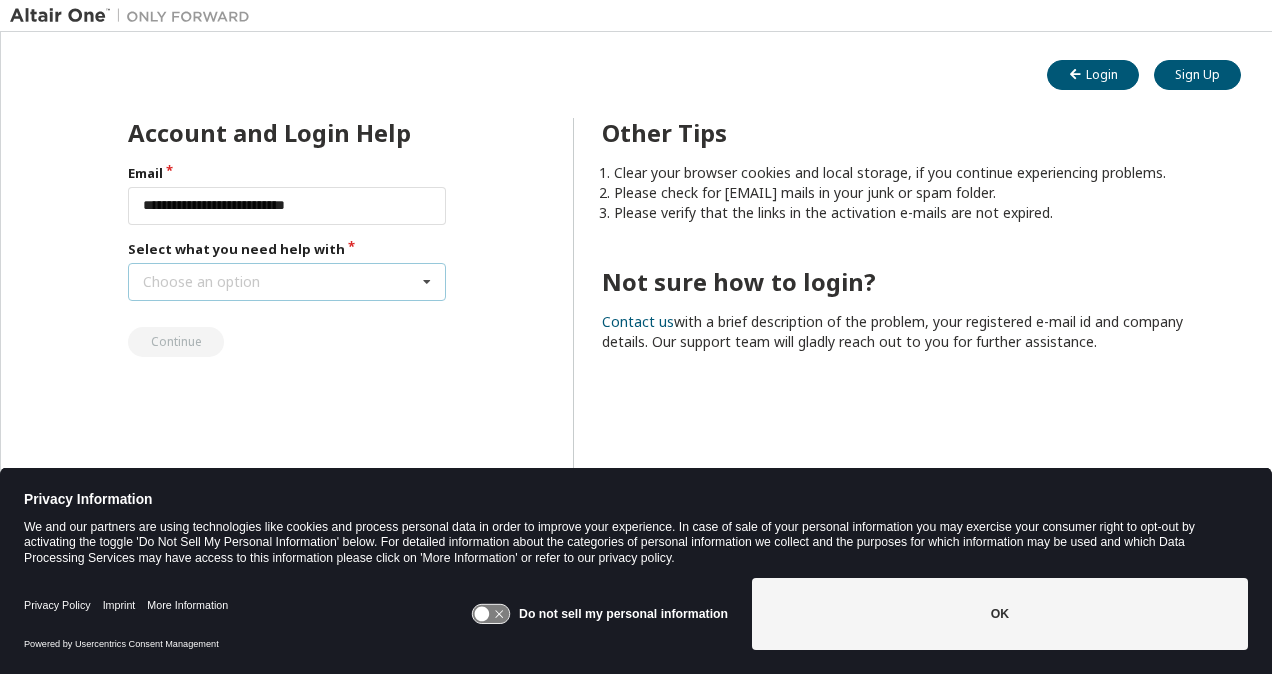 click at bounding box center [427, 282] 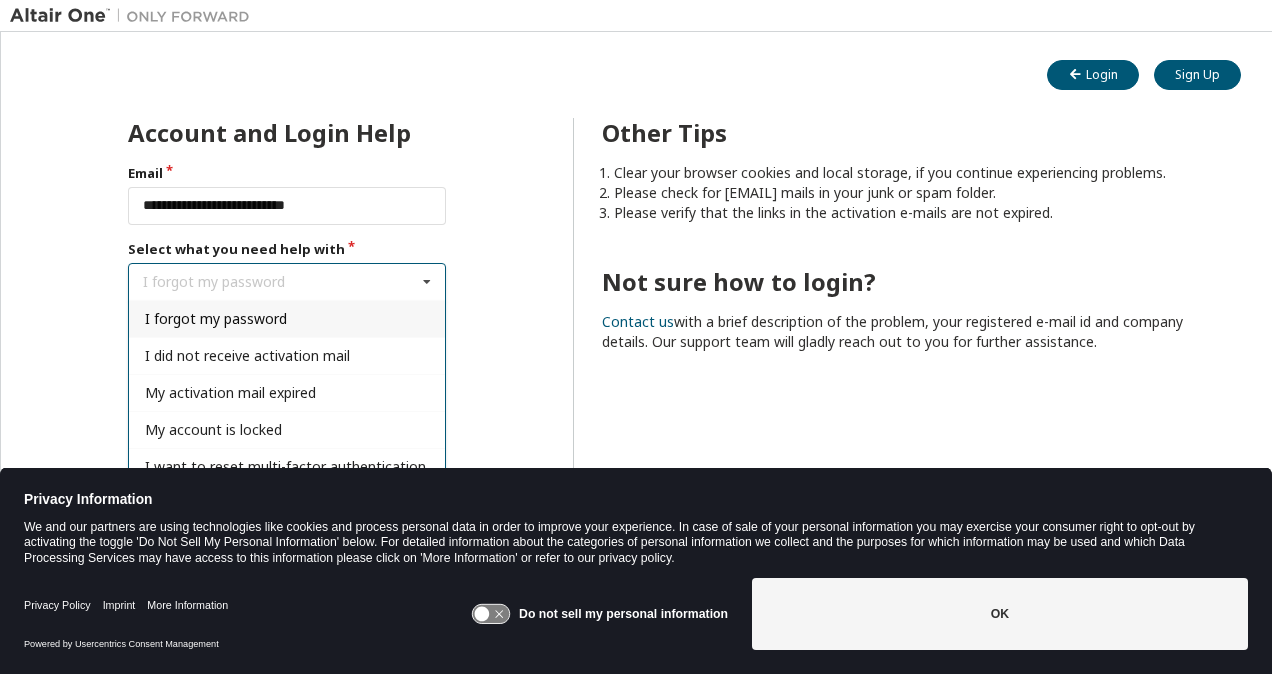 click on "I forgot my password" at bounding box center [287, 318] 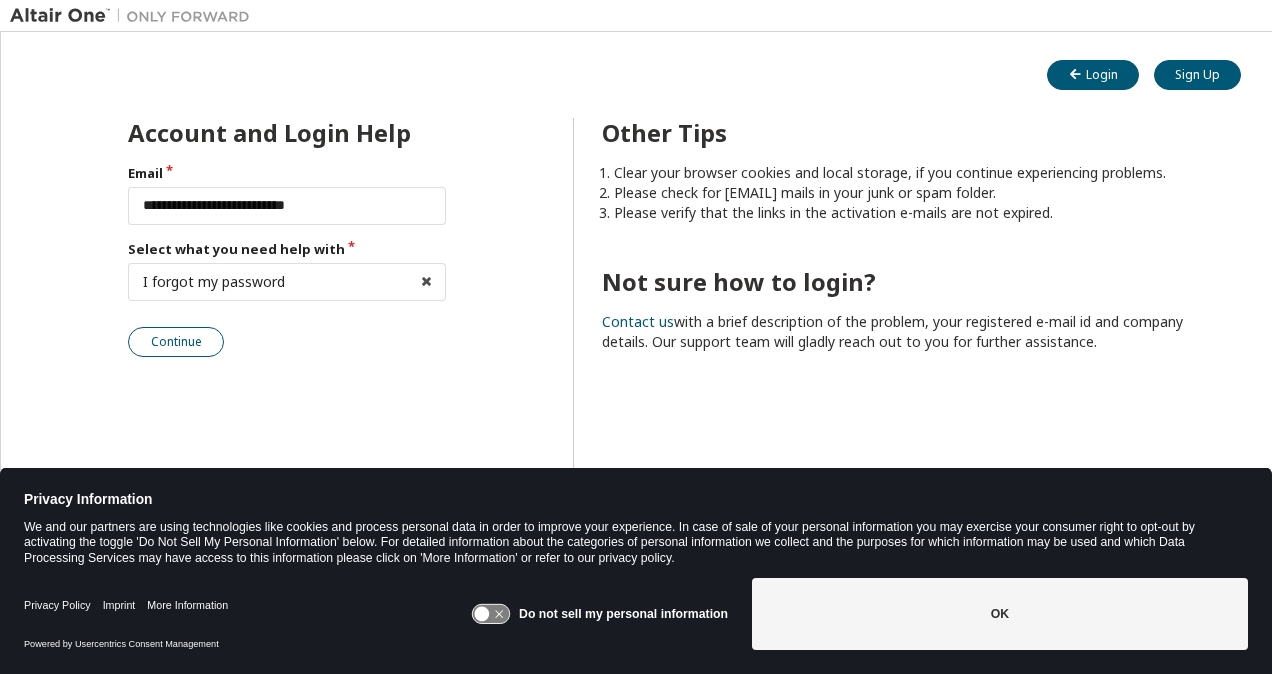 click on "Continue" at bounding box center (176, 342) 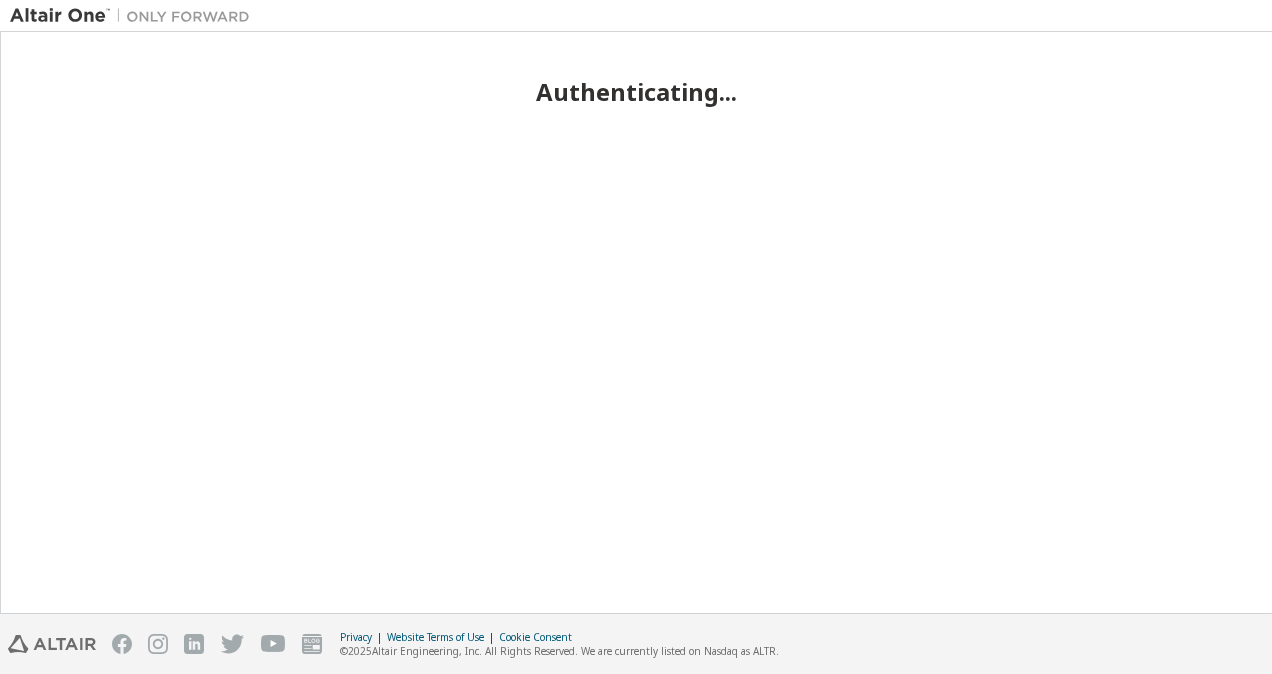 scroll, scrollTop: 0, scrollLeft: 0, axis: both 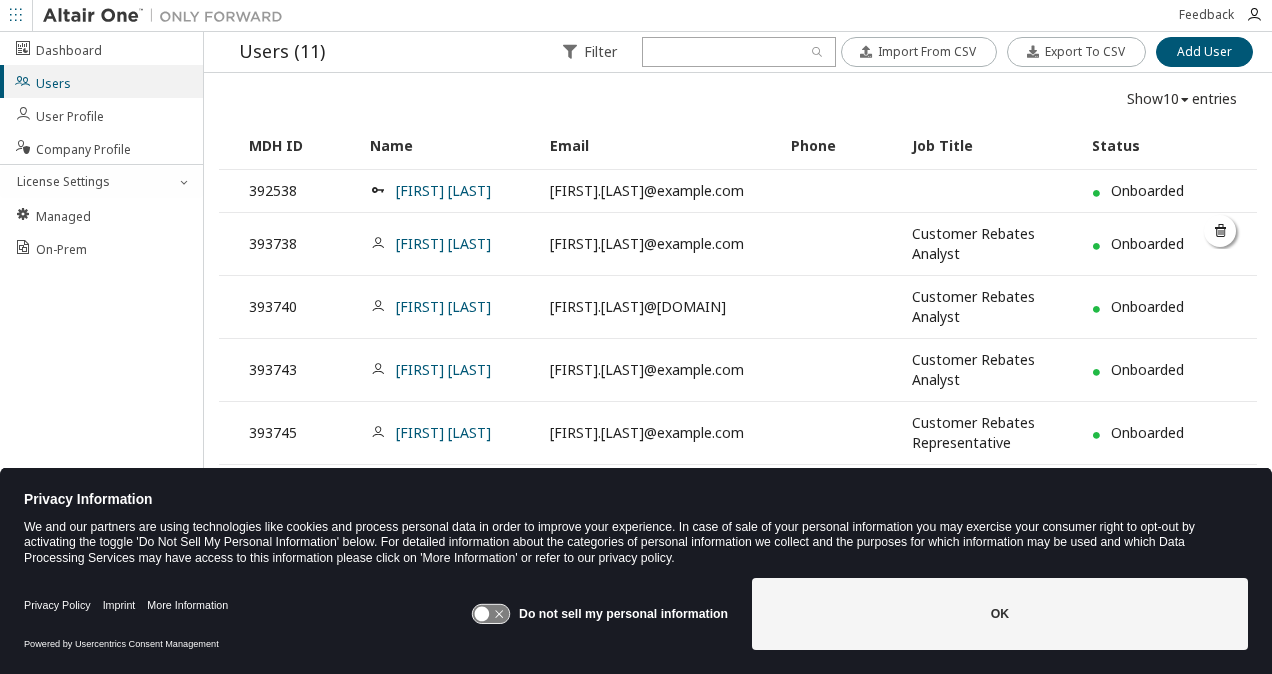 click at bounding box center (1221, 231) 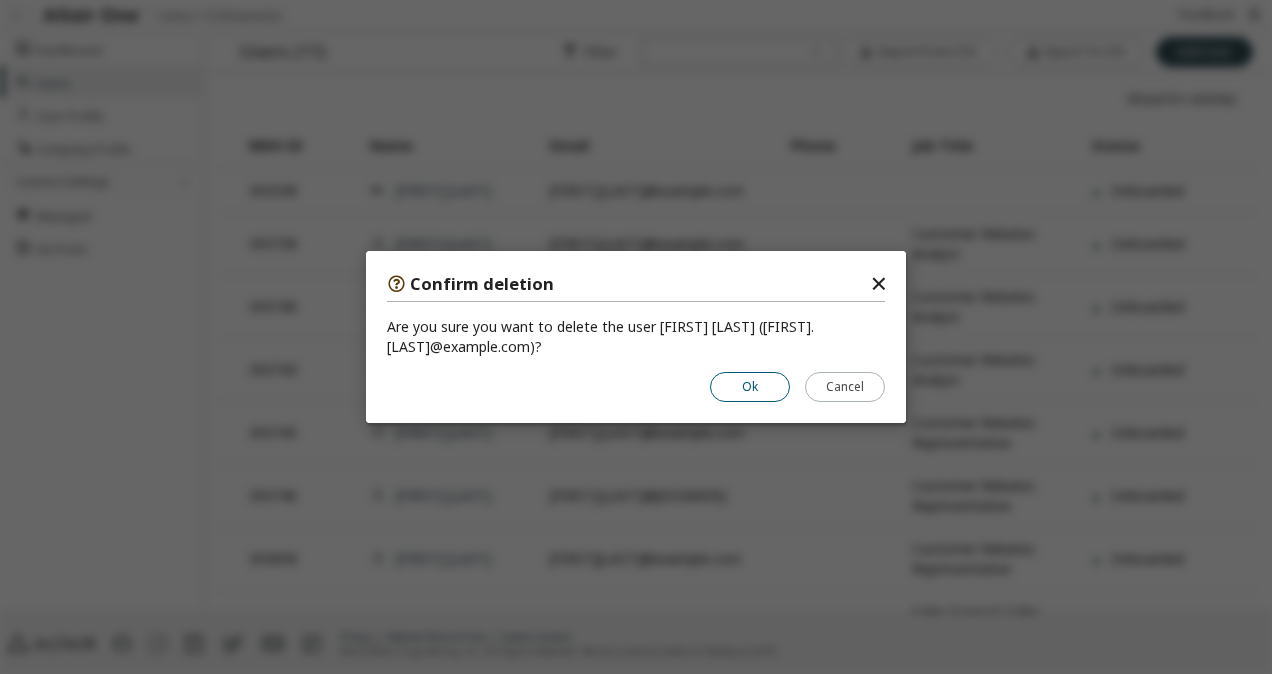 click on "Ok" at bounding box center (750, 387) 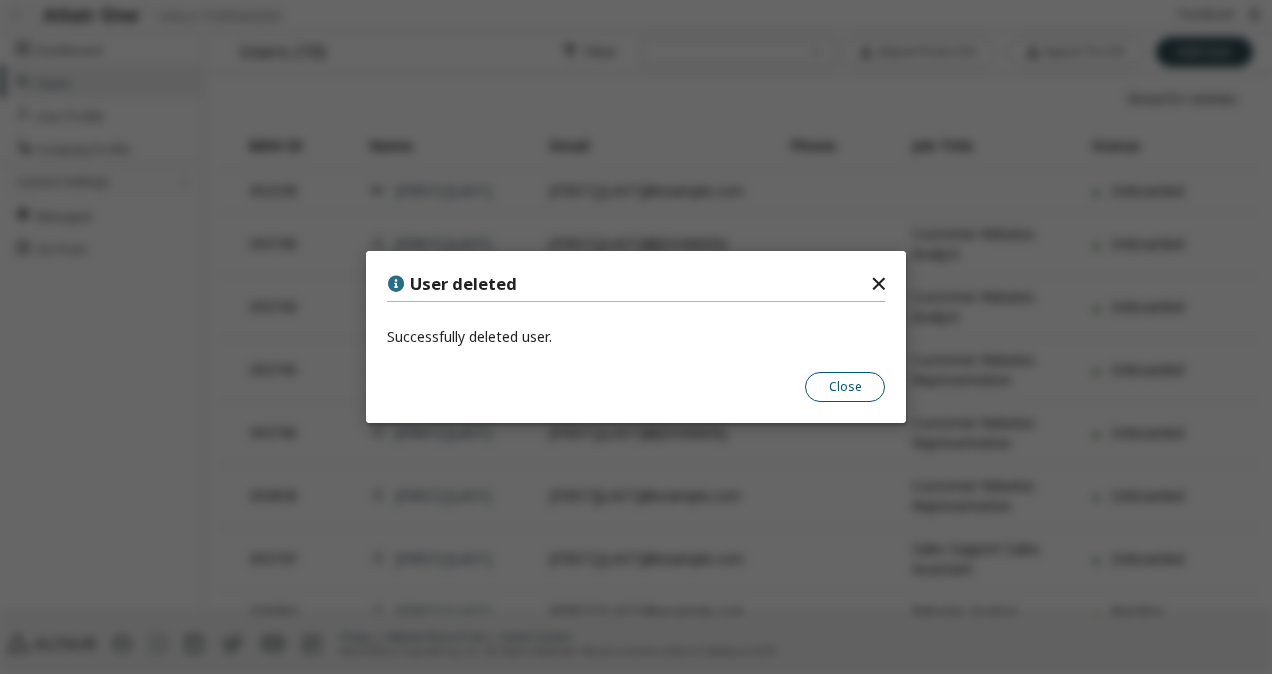 click on "Close" at bounding box center [845, 387] 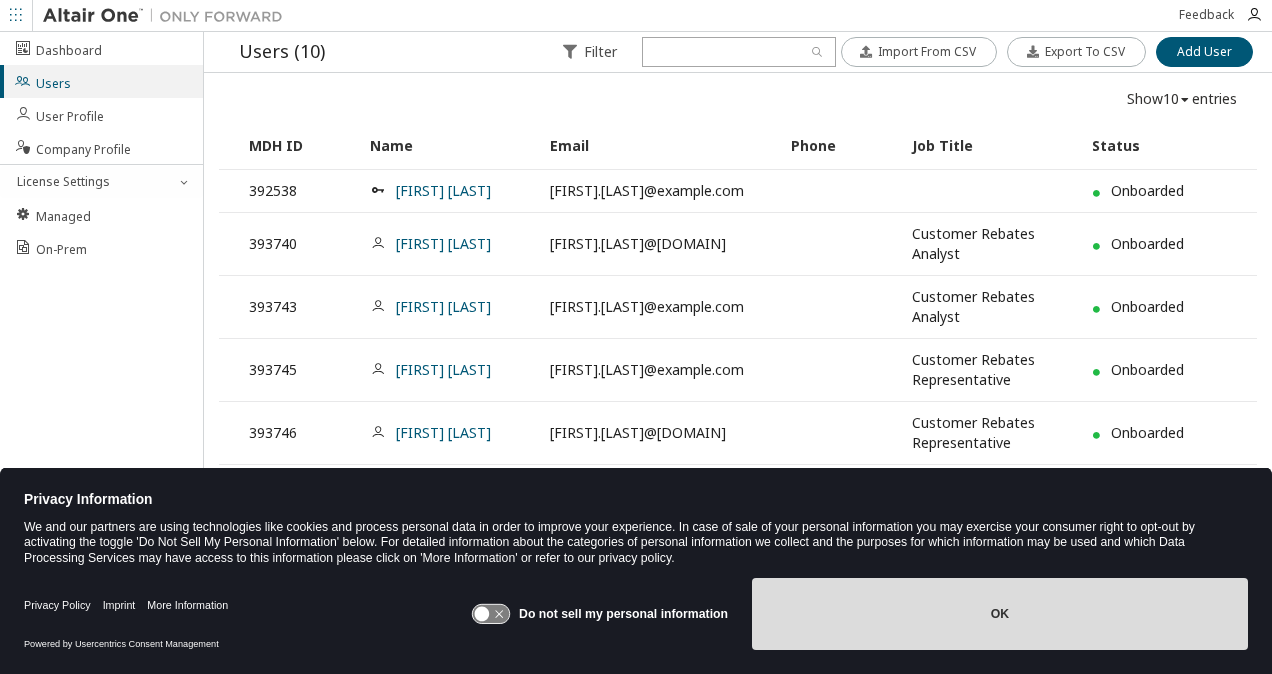 click on "OK" at bounding box center (1000, 614) 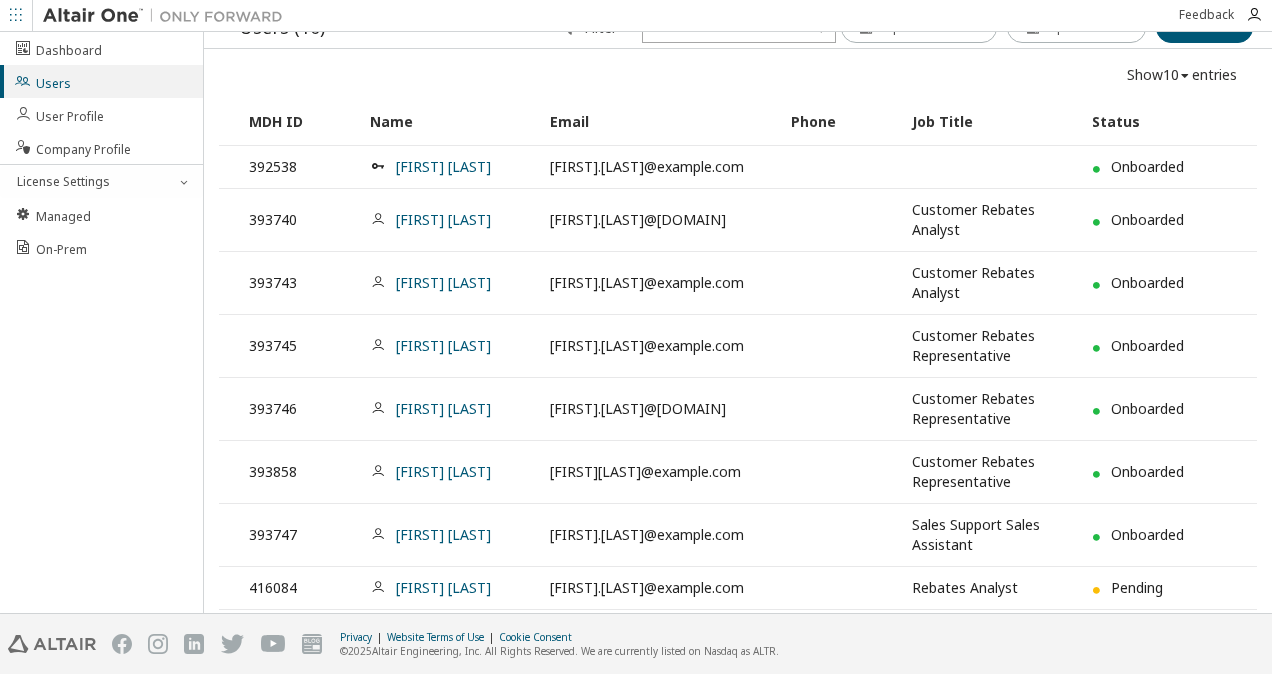 scroll, scrollTop: 0, scrollLeft: 0, axis: both 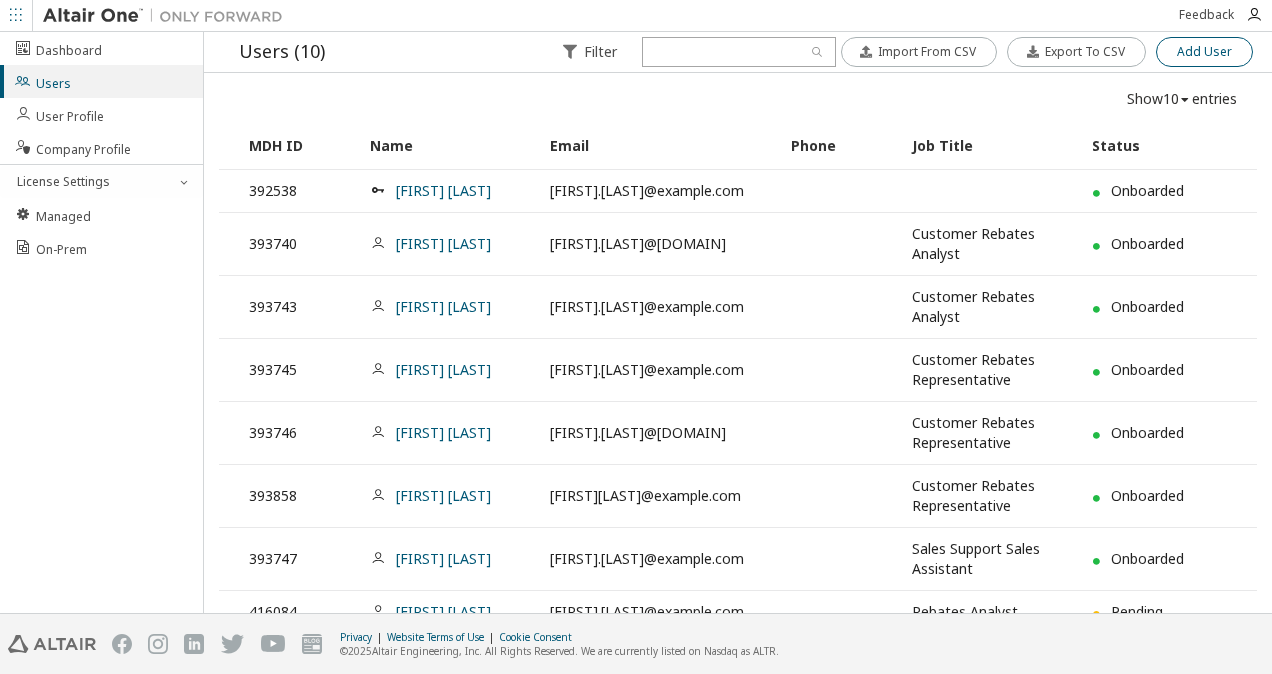 click on "Add User" at bounding box center (1204, 52) 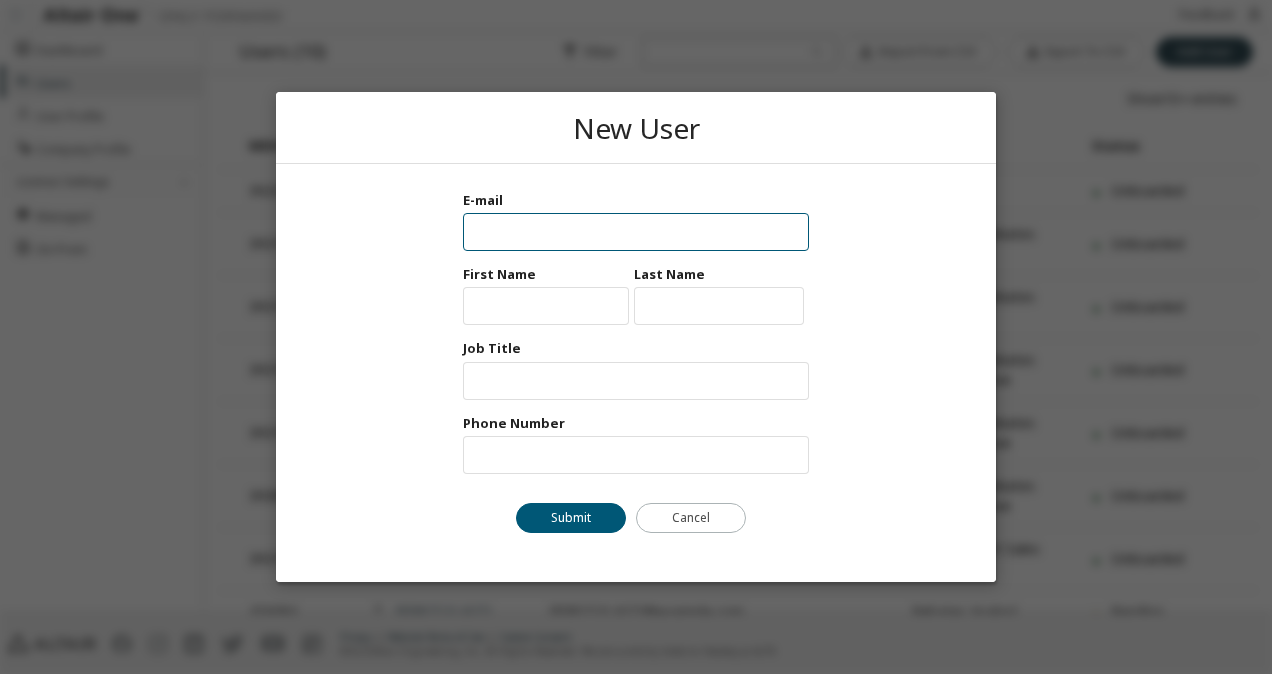 click at bounding box center (636, 232) 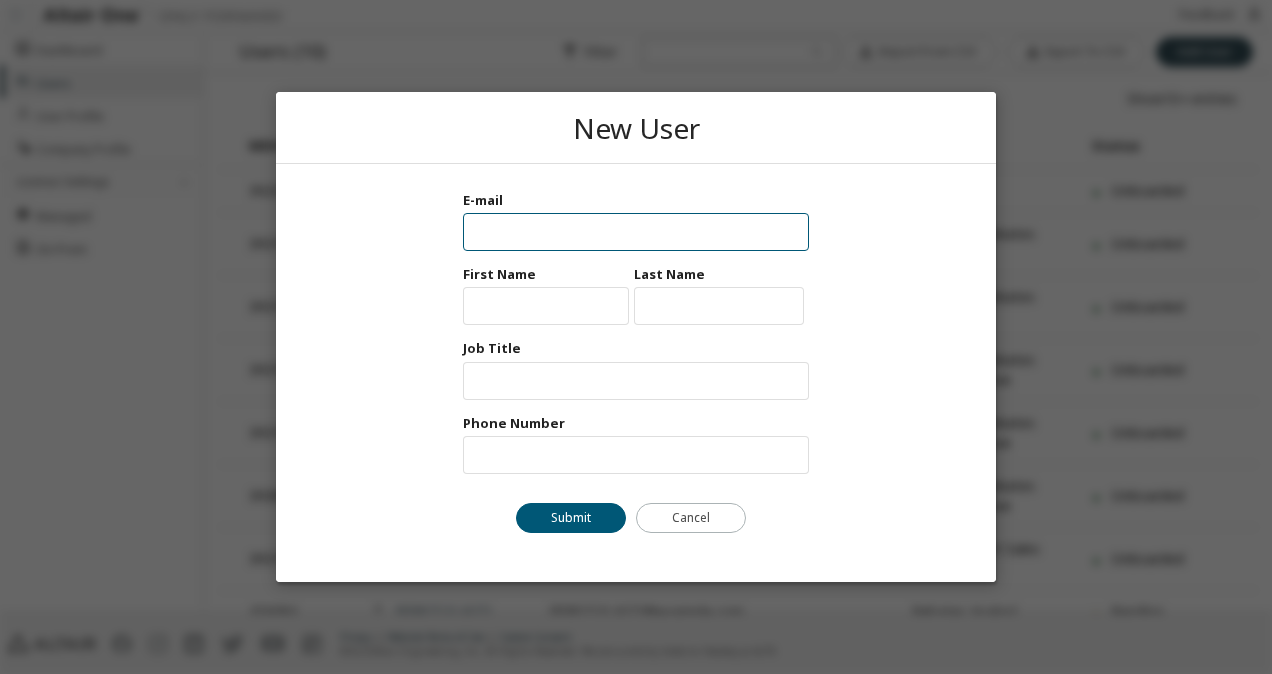 type on "*" 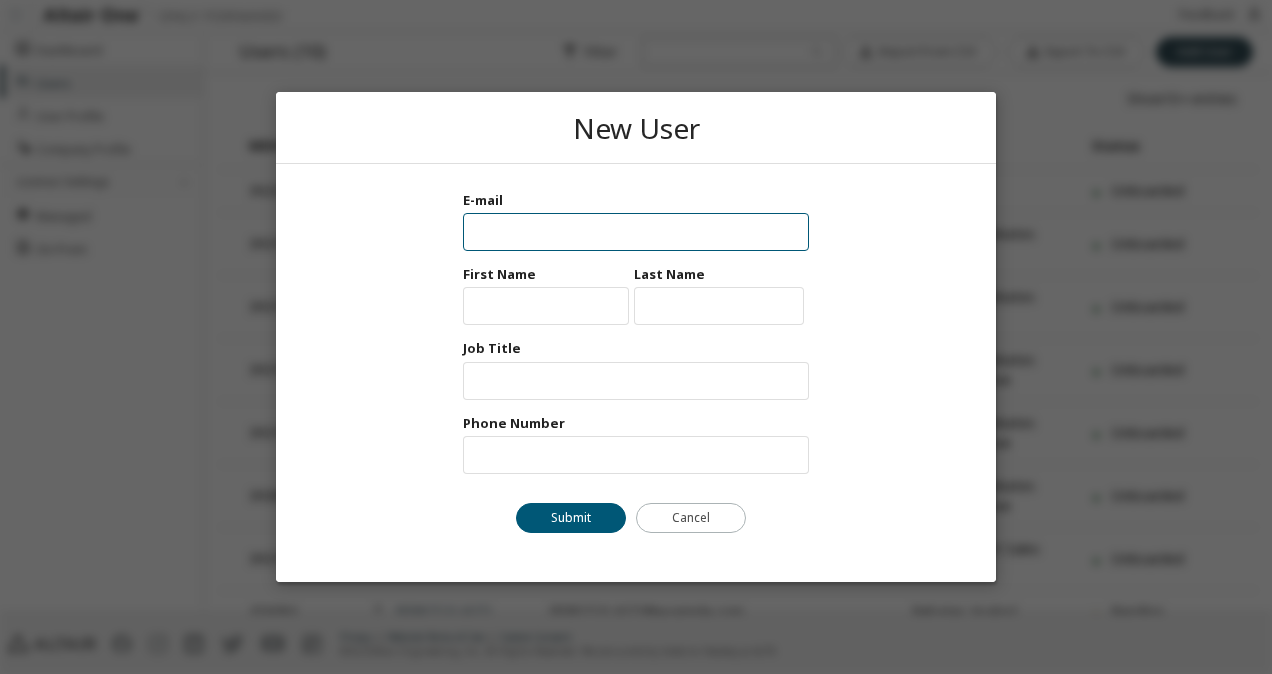 paste on "**********" 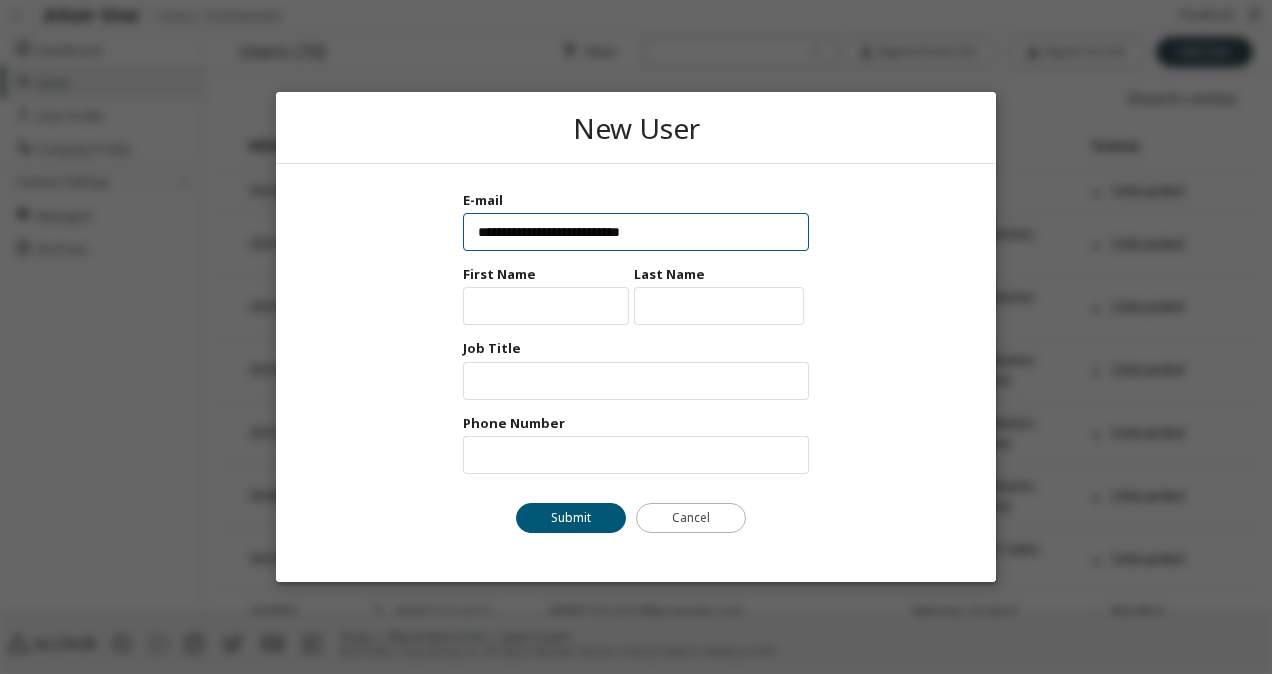 type on "**********" 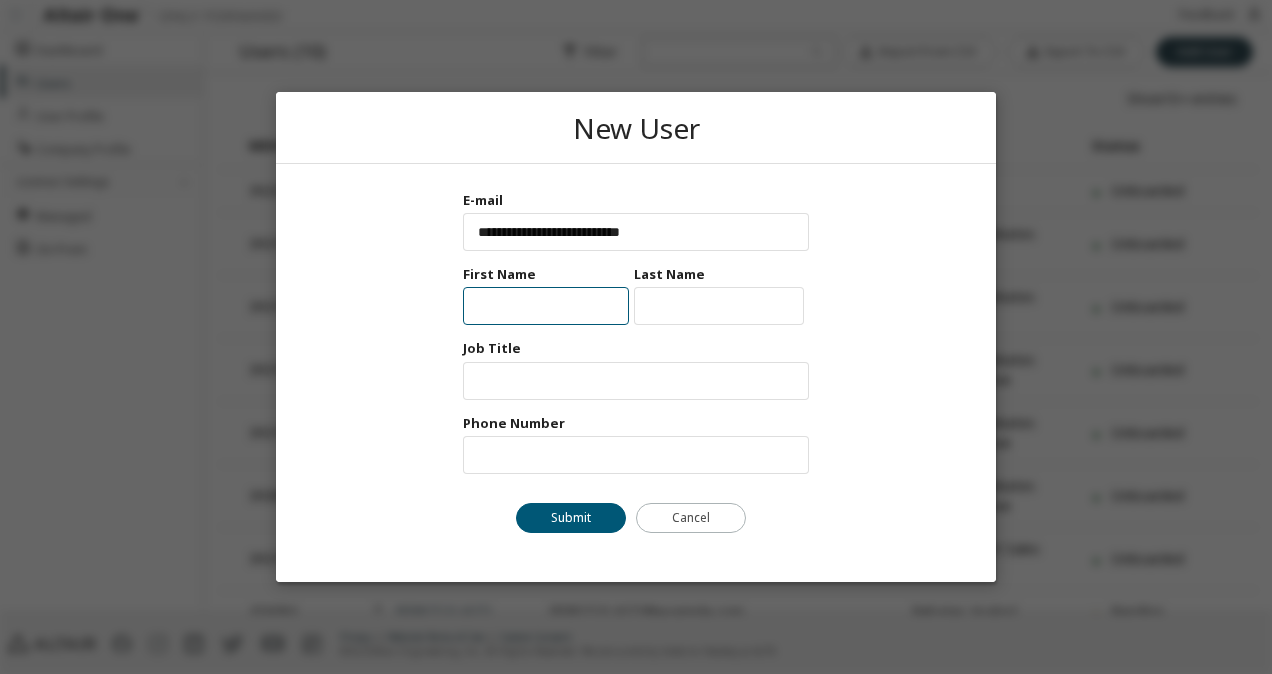 click at bounding box center [546, 307] 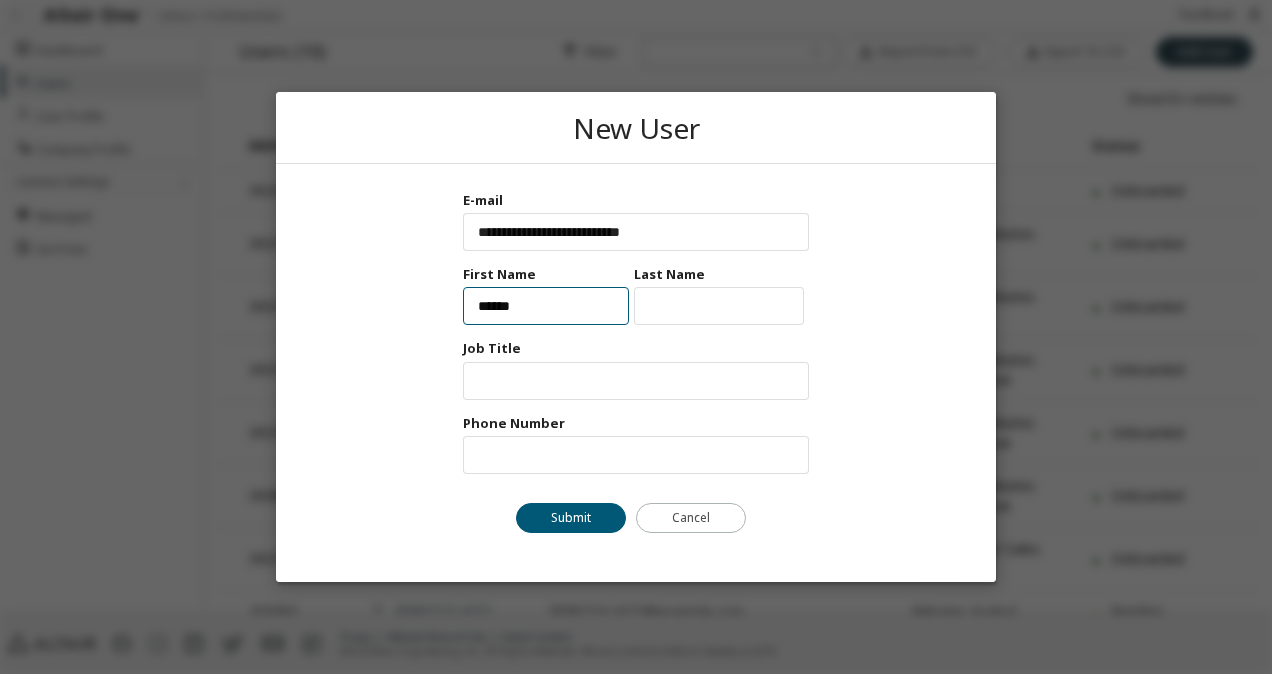 type on "******" 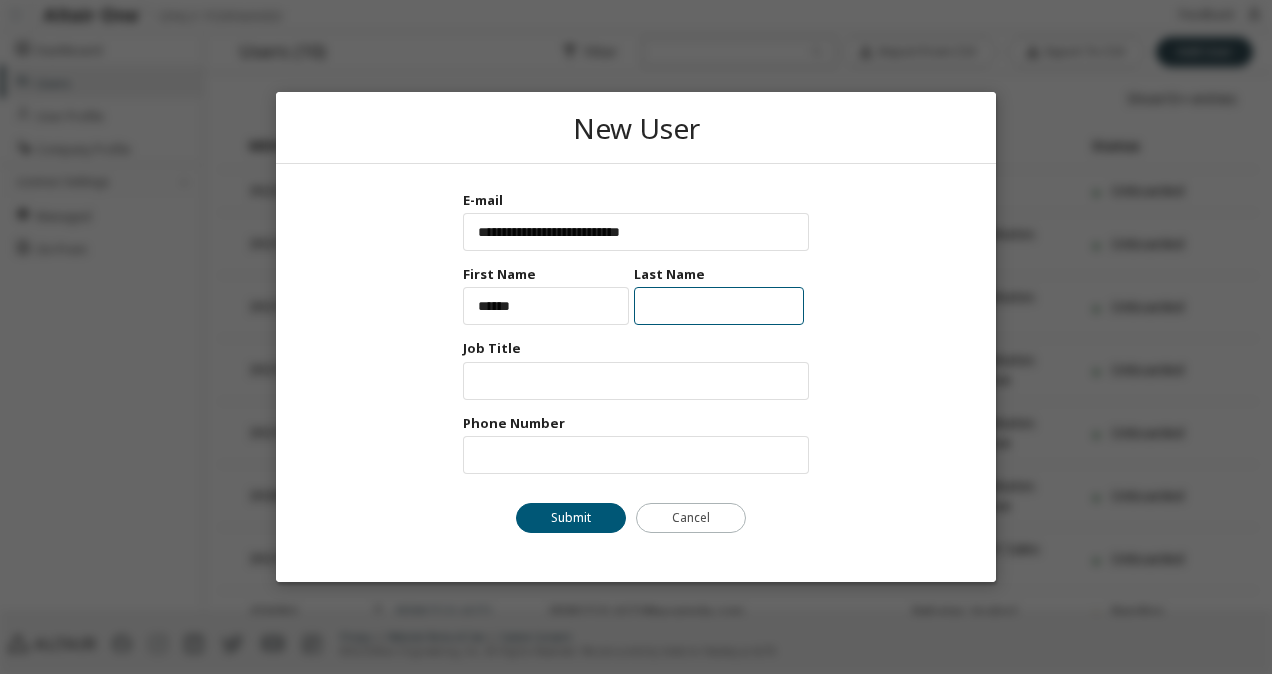click at bounding box center [719, 307] 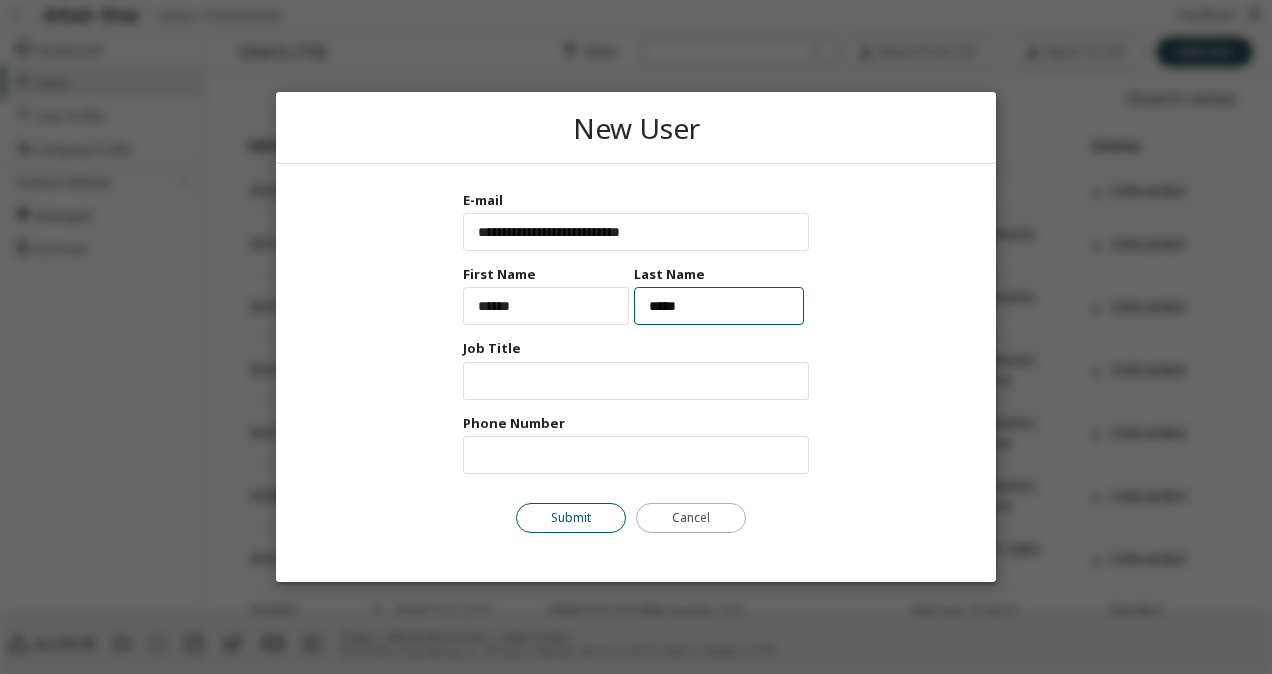 type on "*****" 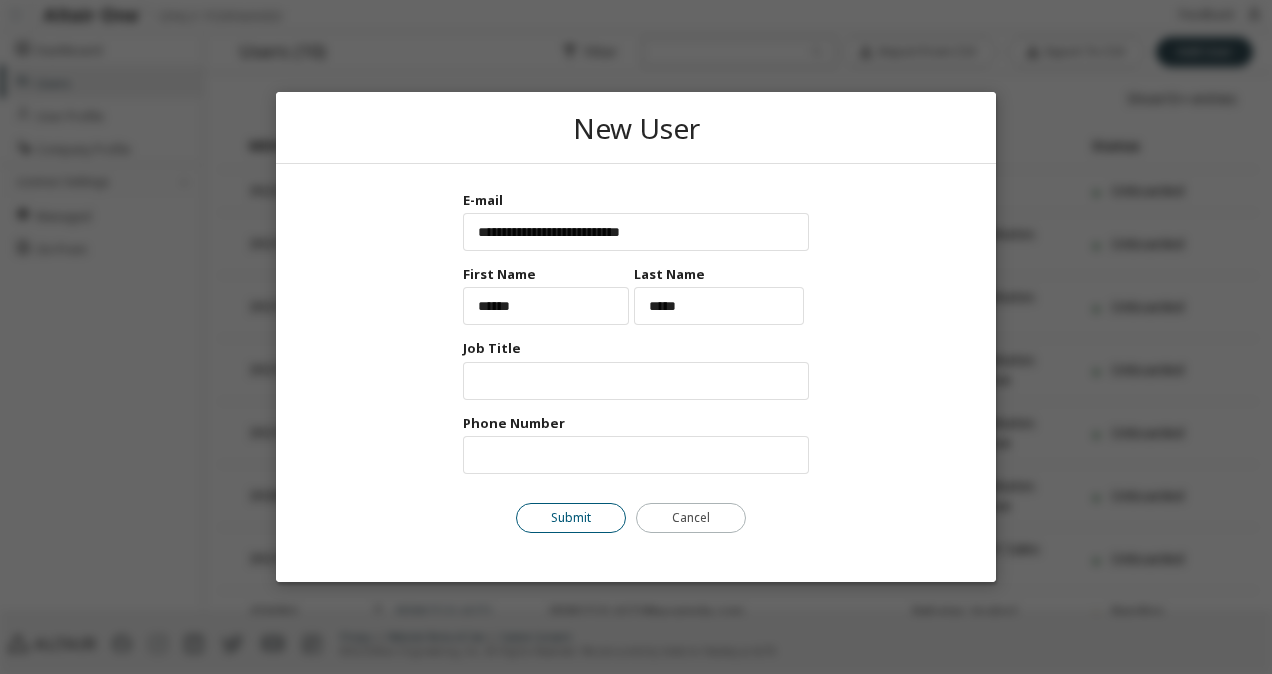 click on "Submit" at bounding box center (571, 518) 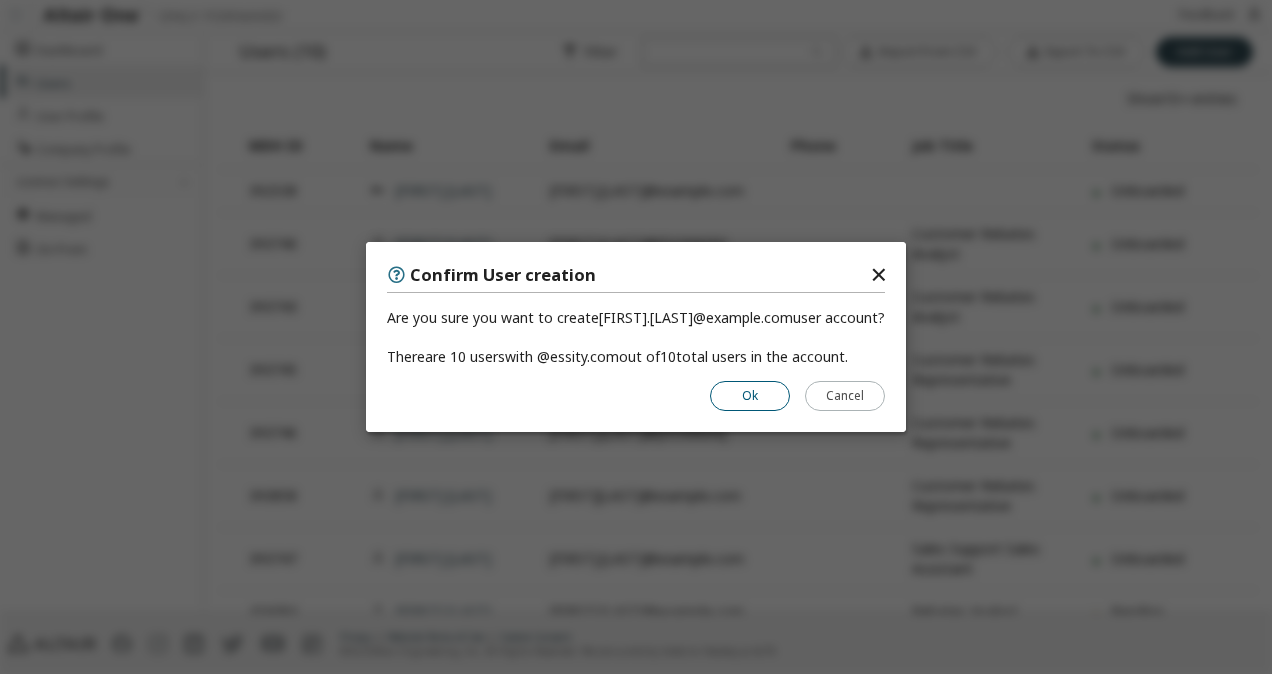 click on "Ok" at bounding box center (750, 396) 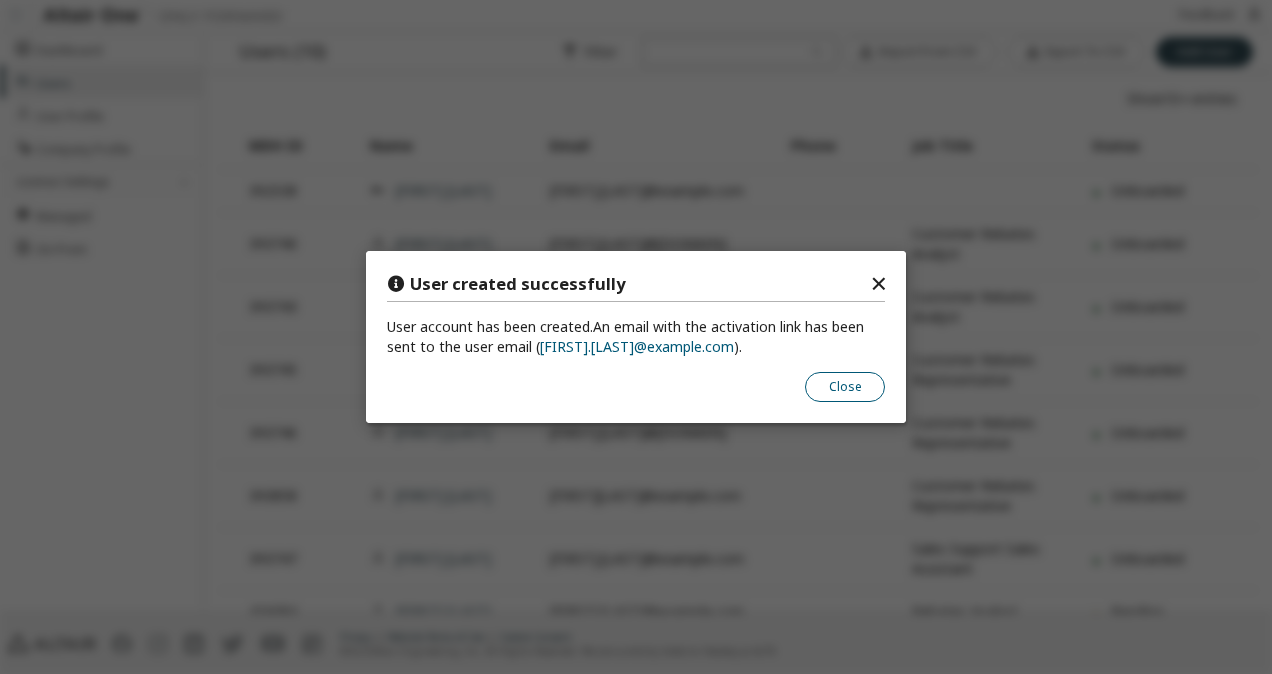 click on "Close" at bounding box center [845, 387] 